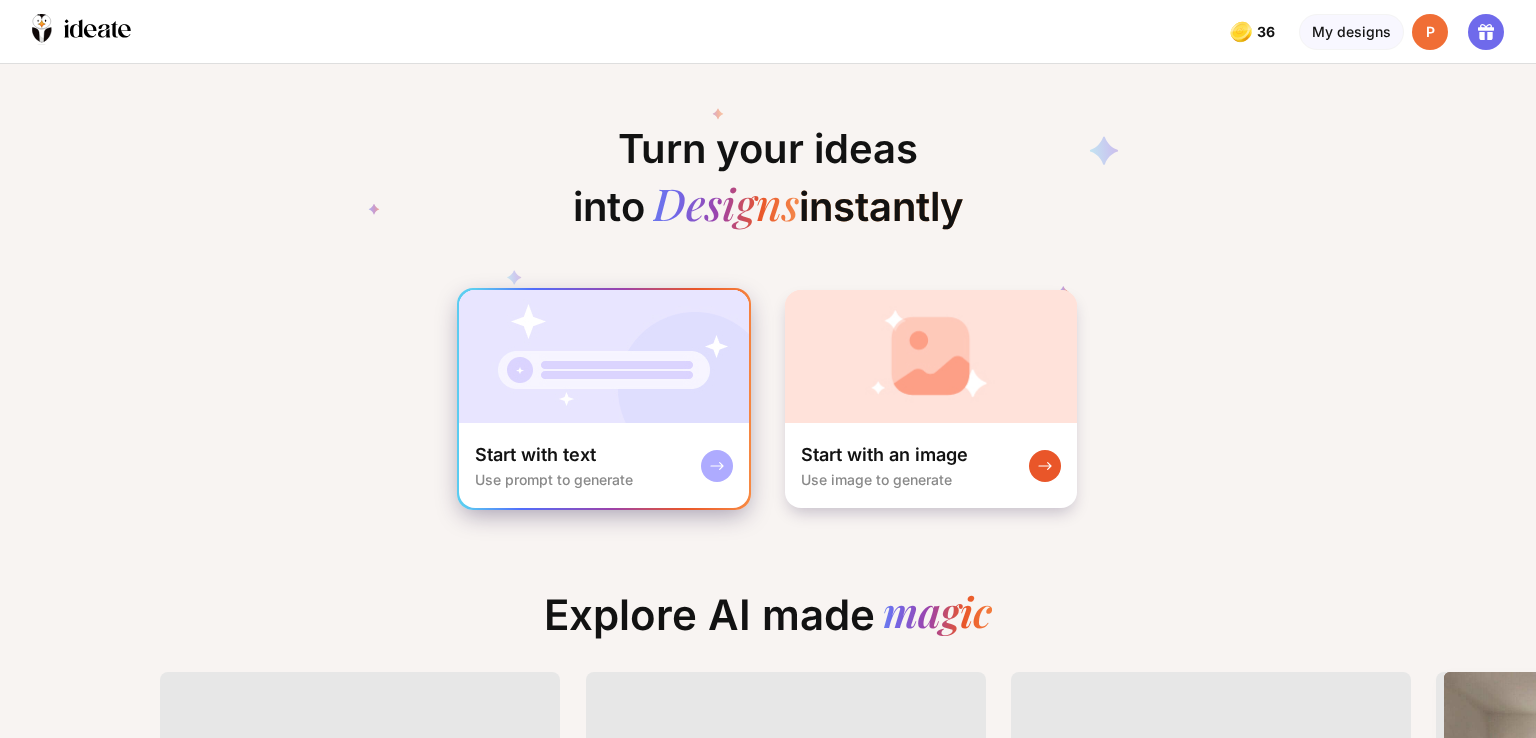 scroll, scrollTop: 0, scrollLeft: 0, axis: both 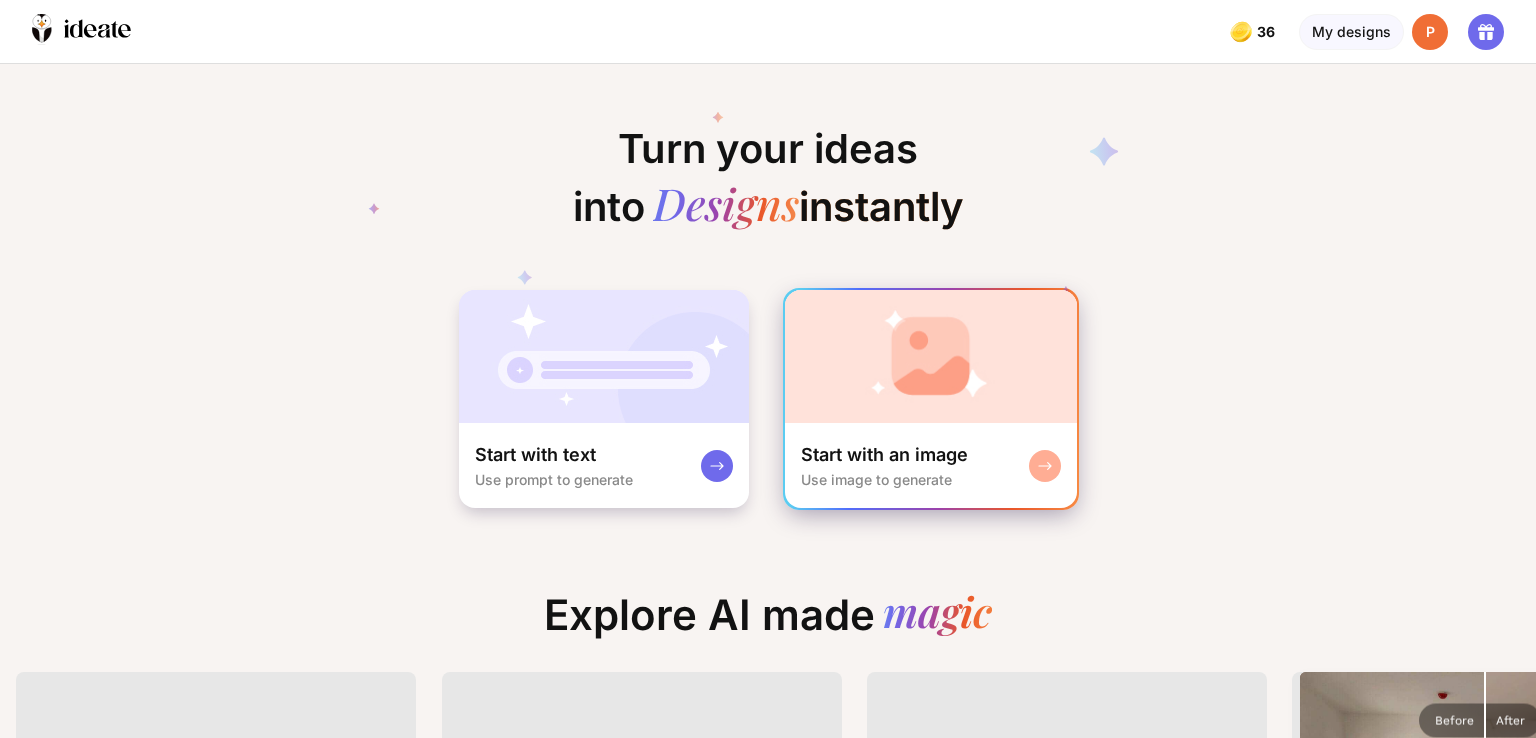 click at bounding box center (931, 356) 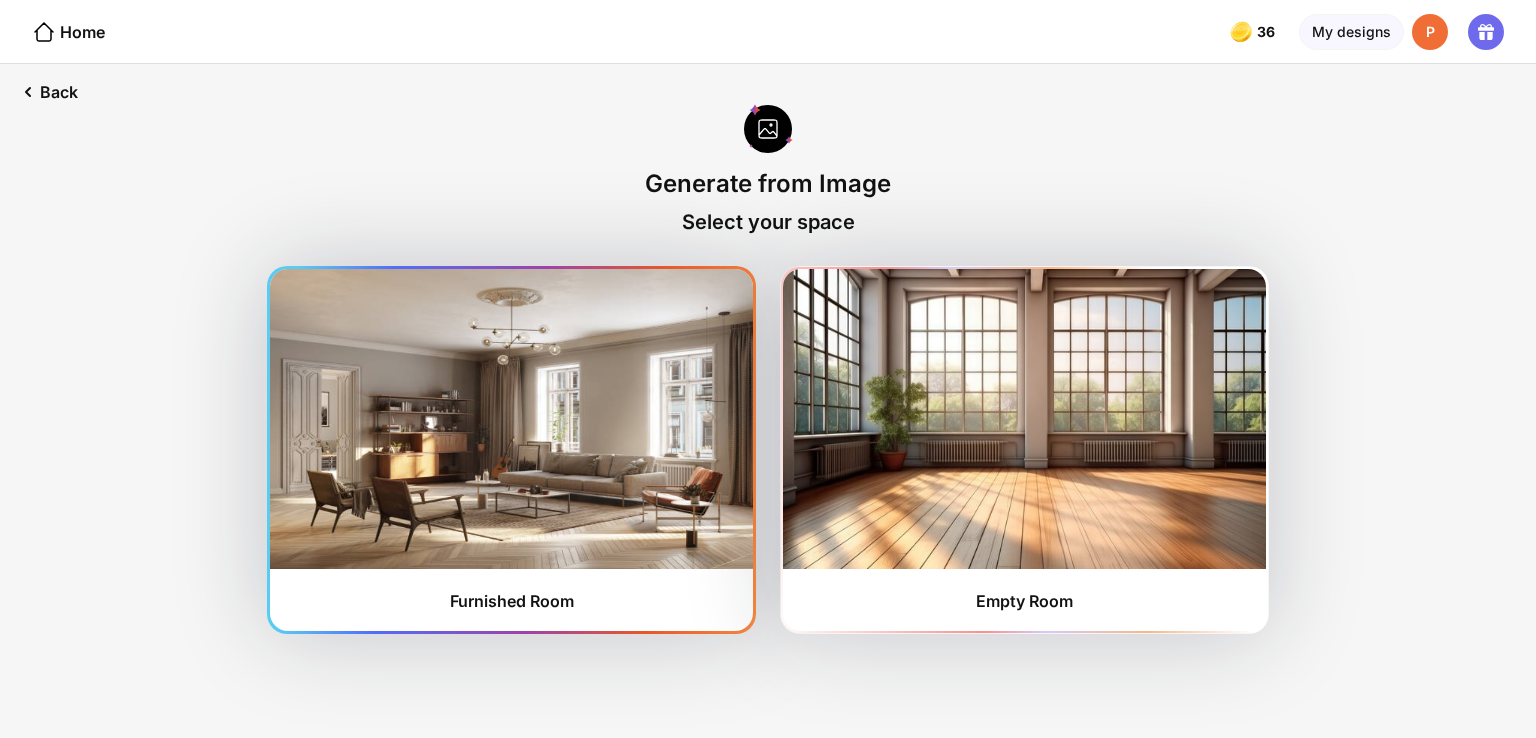 click at bounding box center (511, 419) 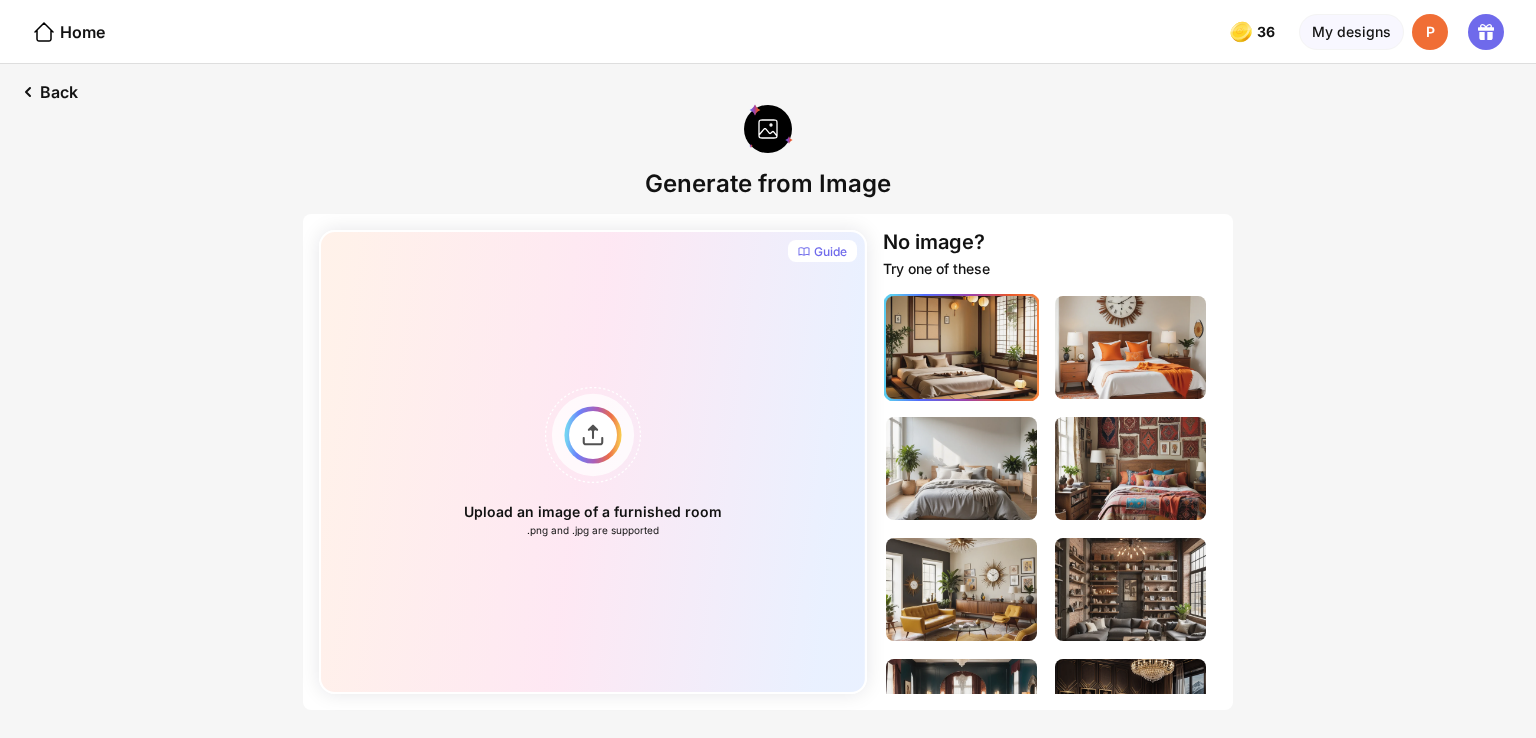 click at bounding box center [961, 347] 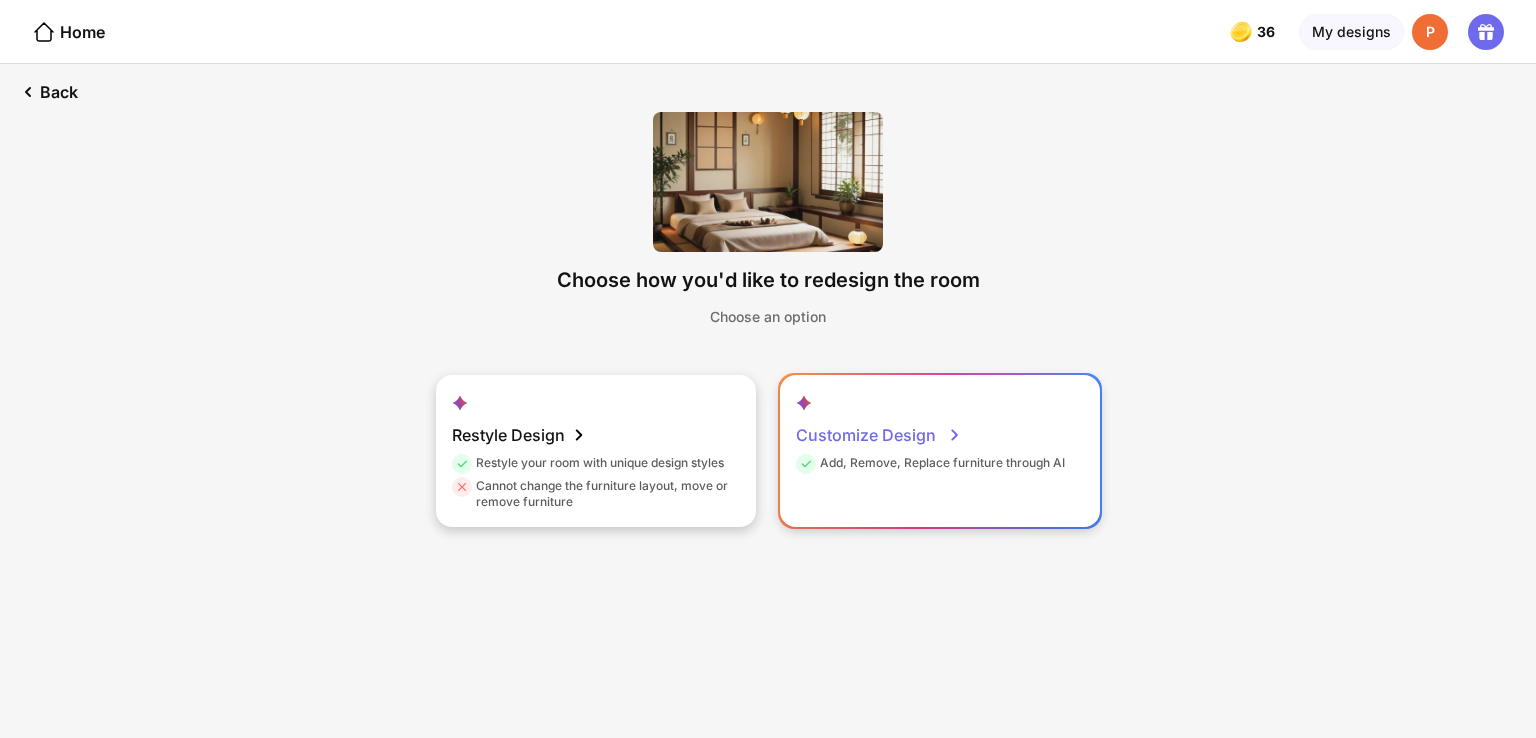 click on "Customize Design" at bounding box center [879, 435] 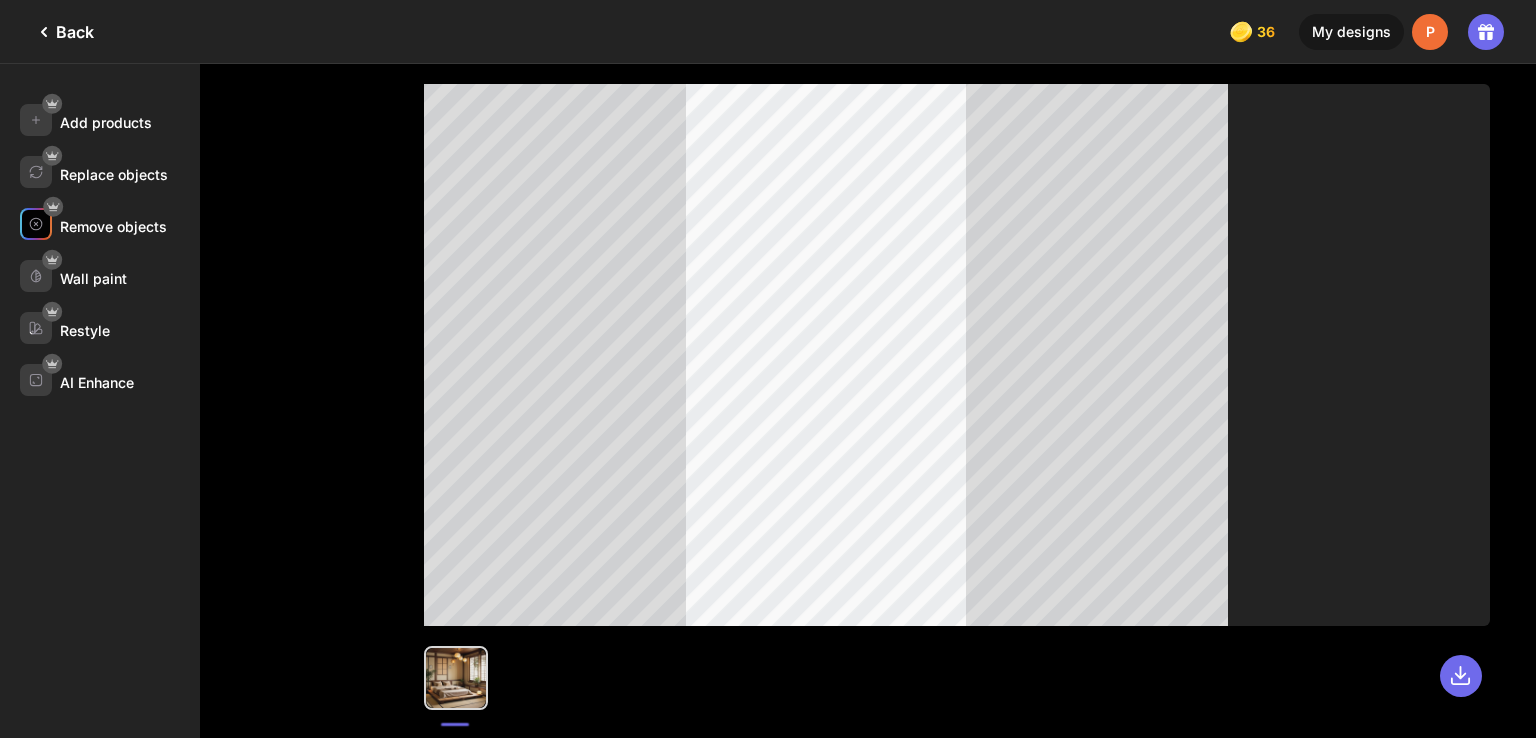 click on "Remove objects" 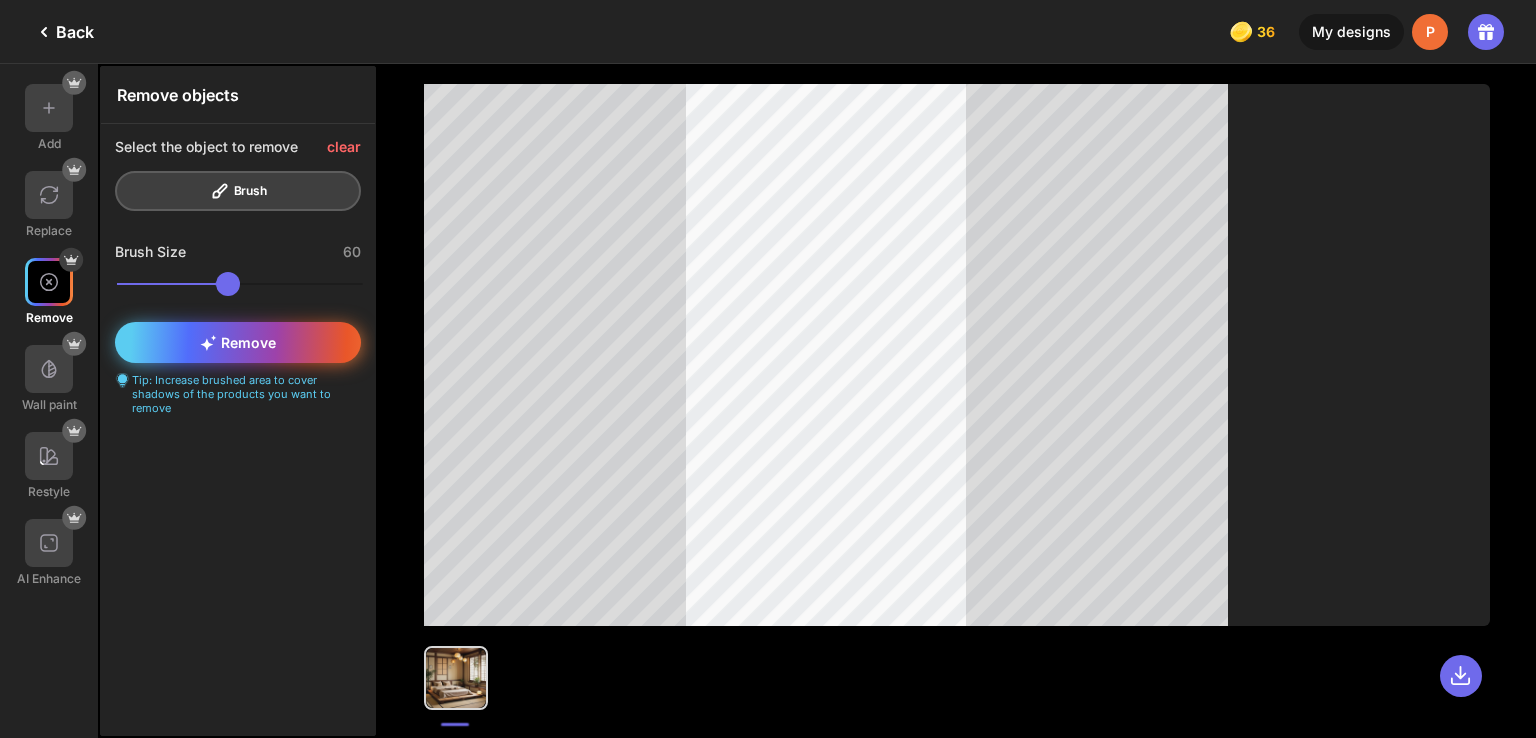click on "Remove" at bounding box center [238, 342] 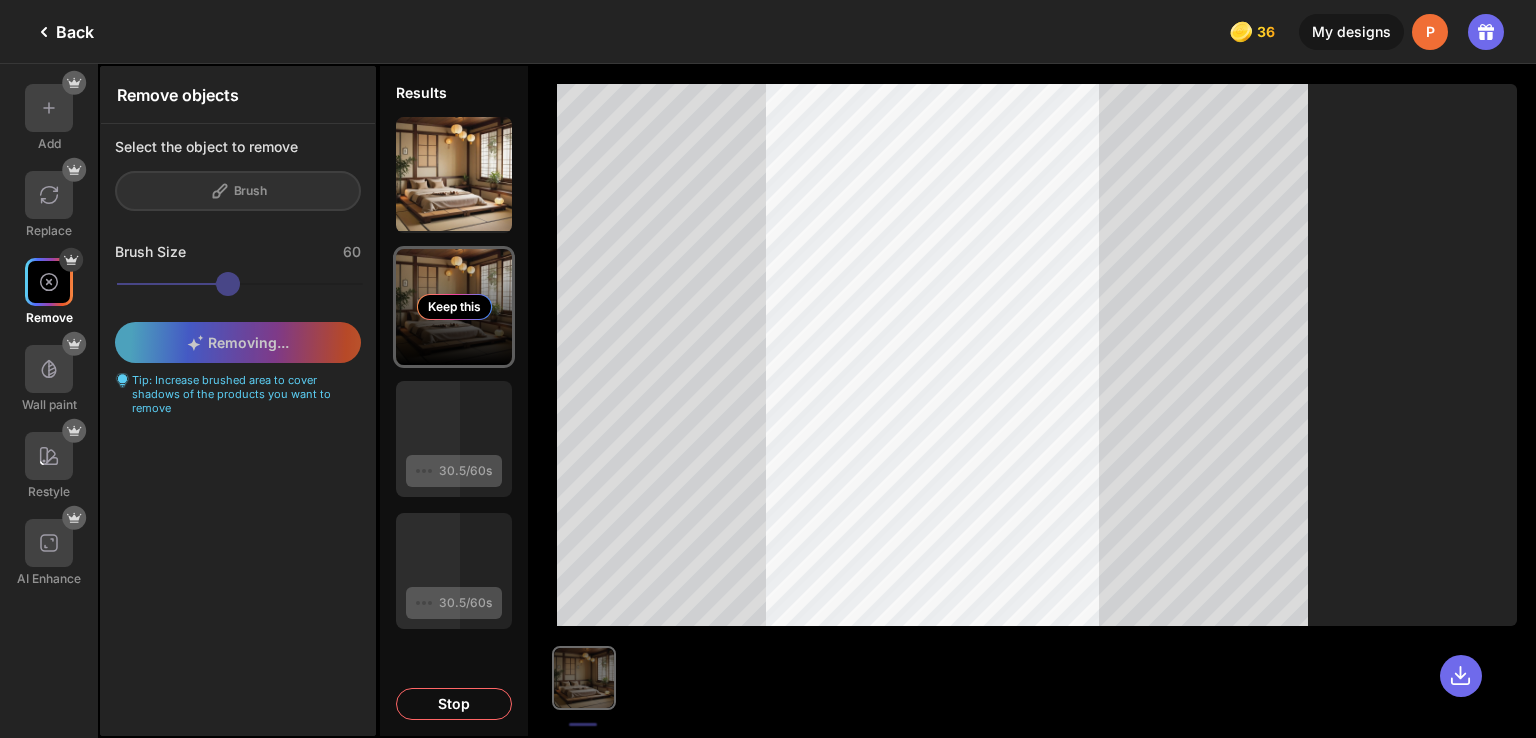 click on "Keep this" at bounding box center (454, 307) 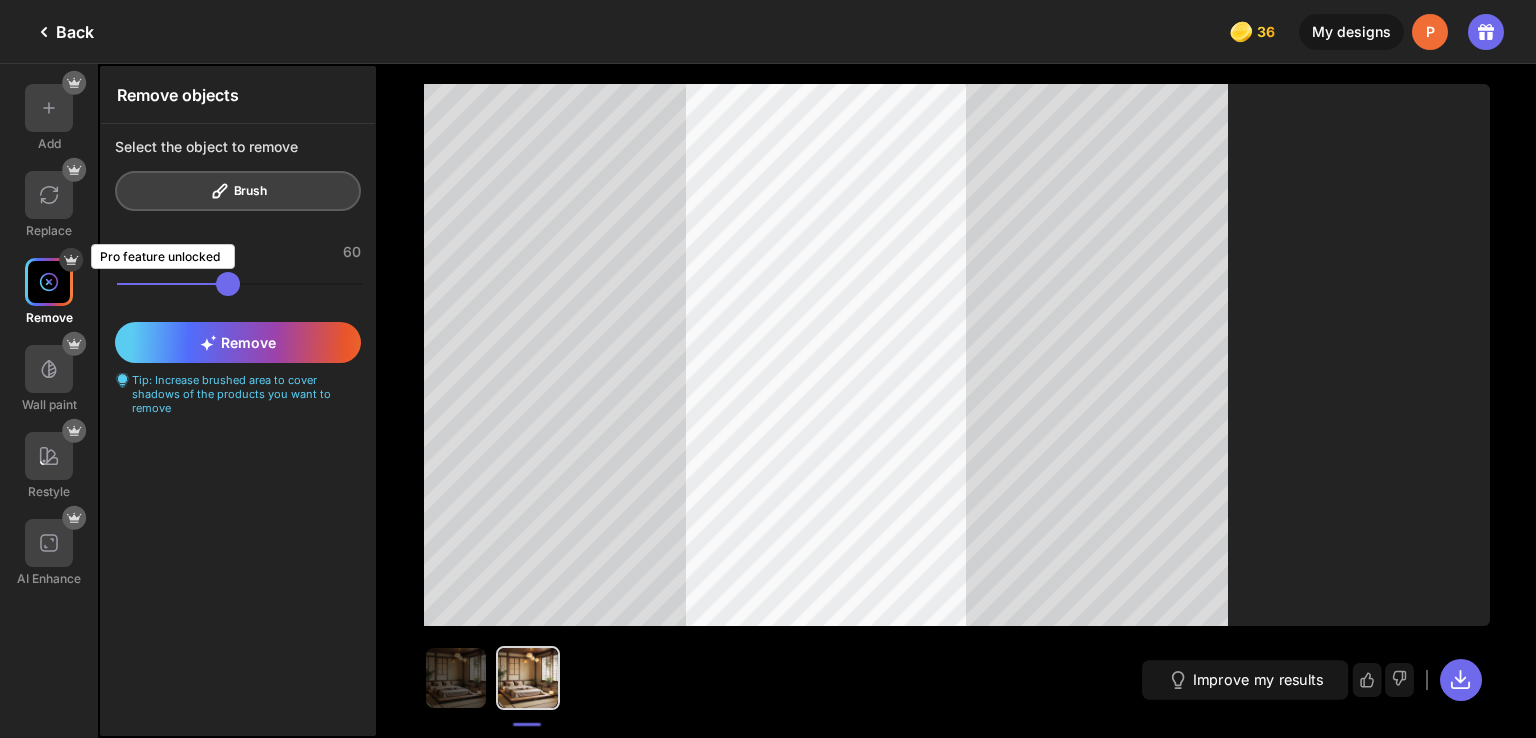 click 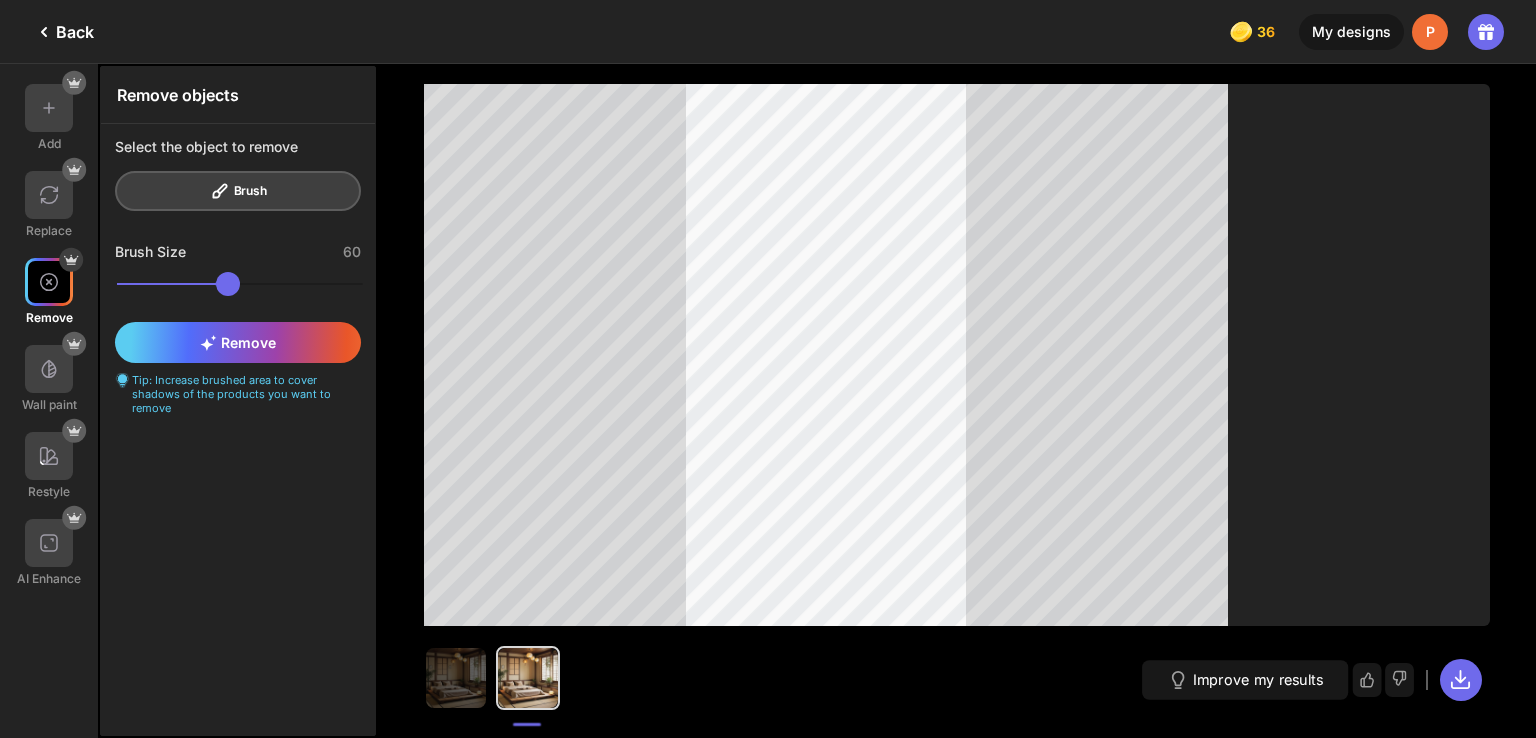 click on "Back" 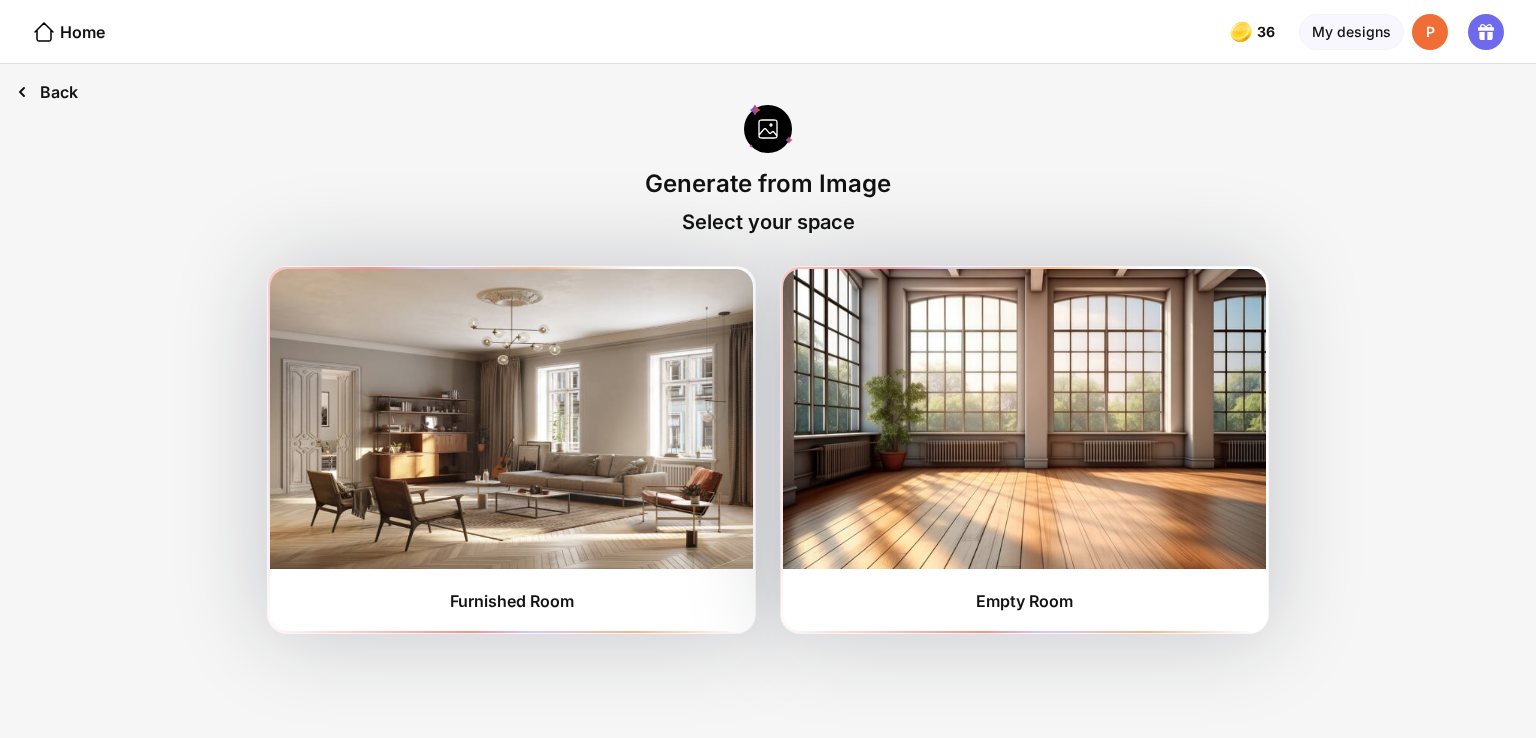 click on "Back" at bounding box center (47, 92) 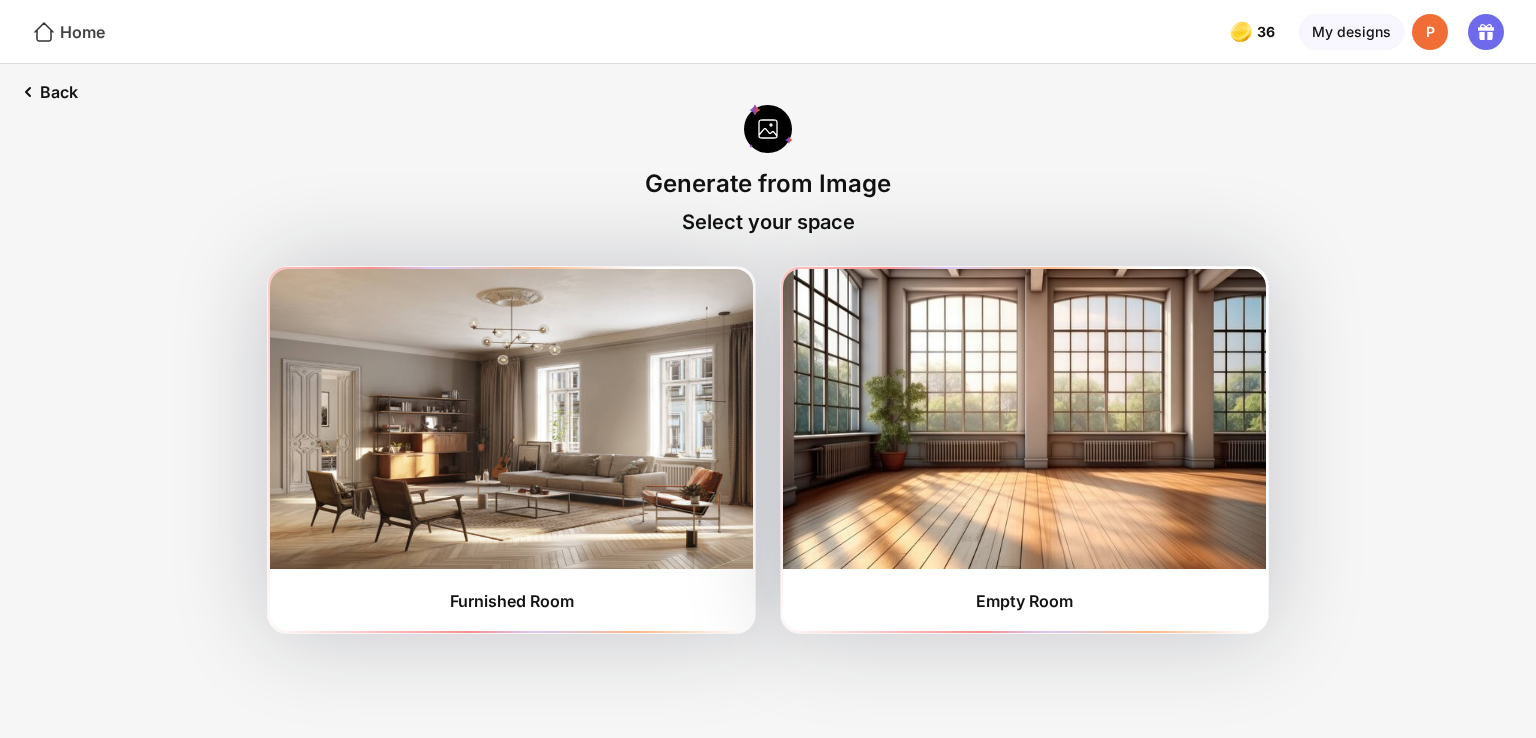 click on "Home" 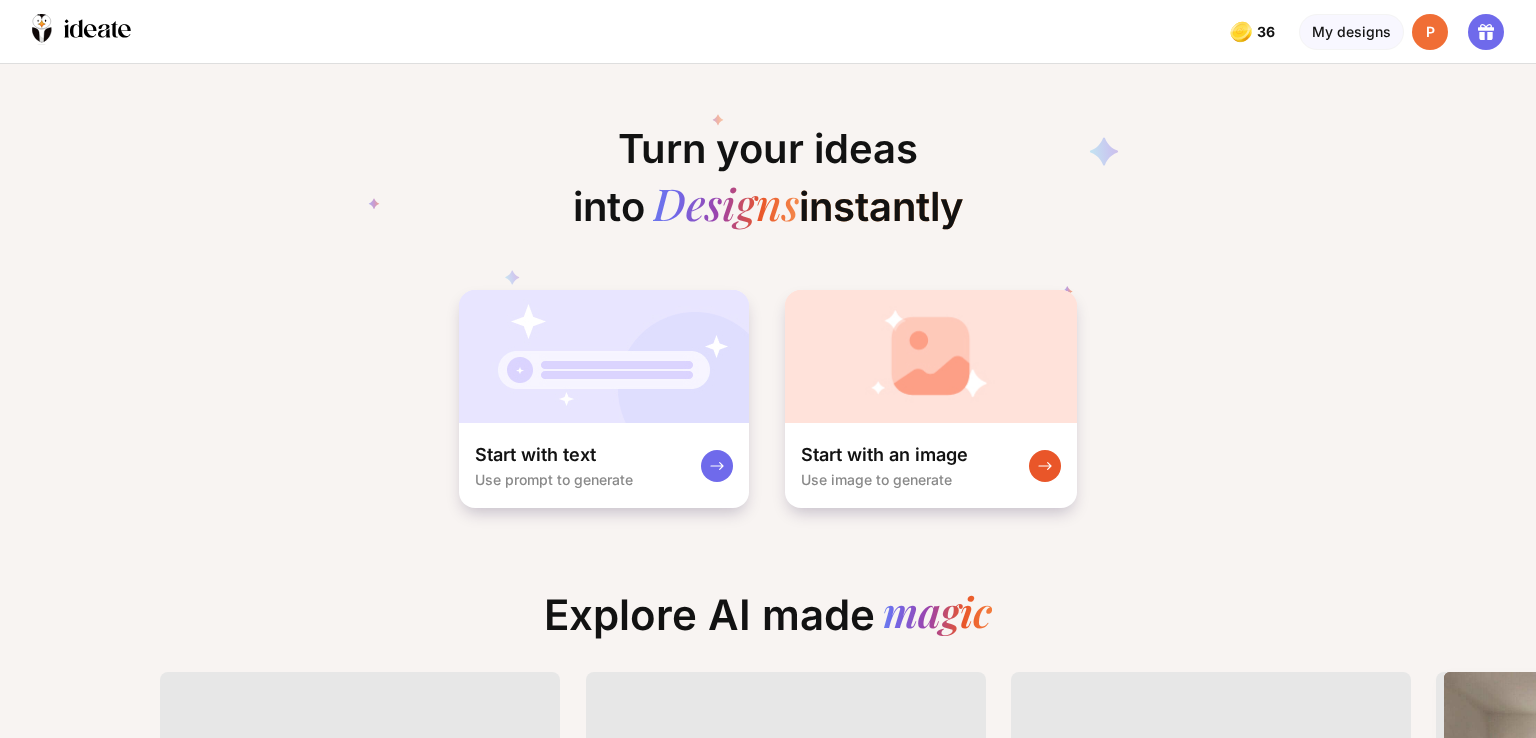 scroll, scrollTop: 0, scrollLeft: 40, axis: horizontal 